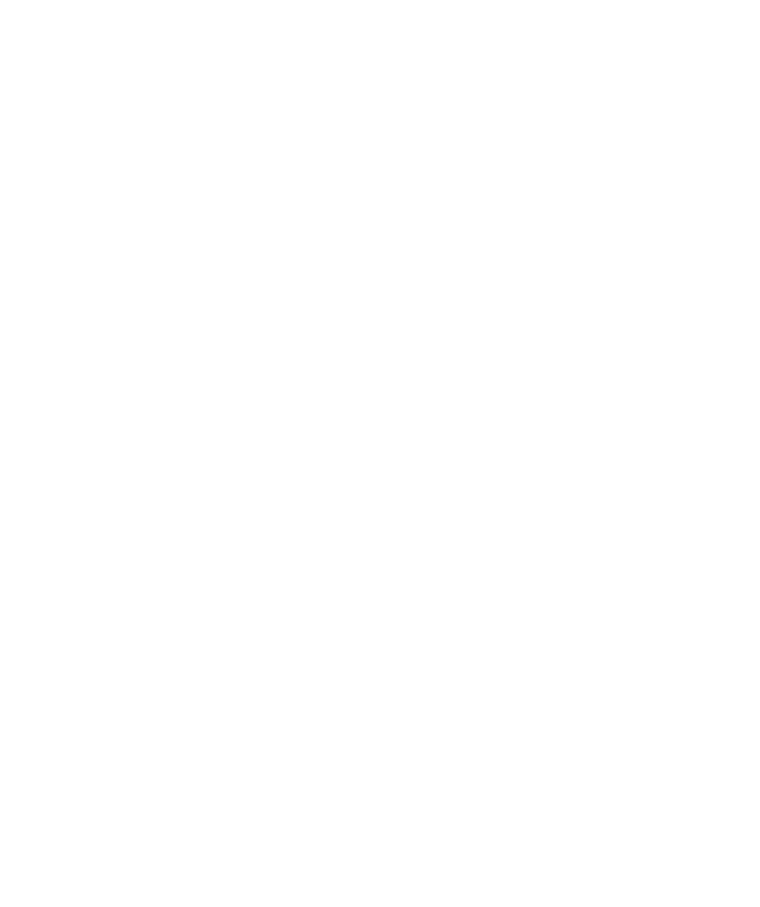 select on "*" 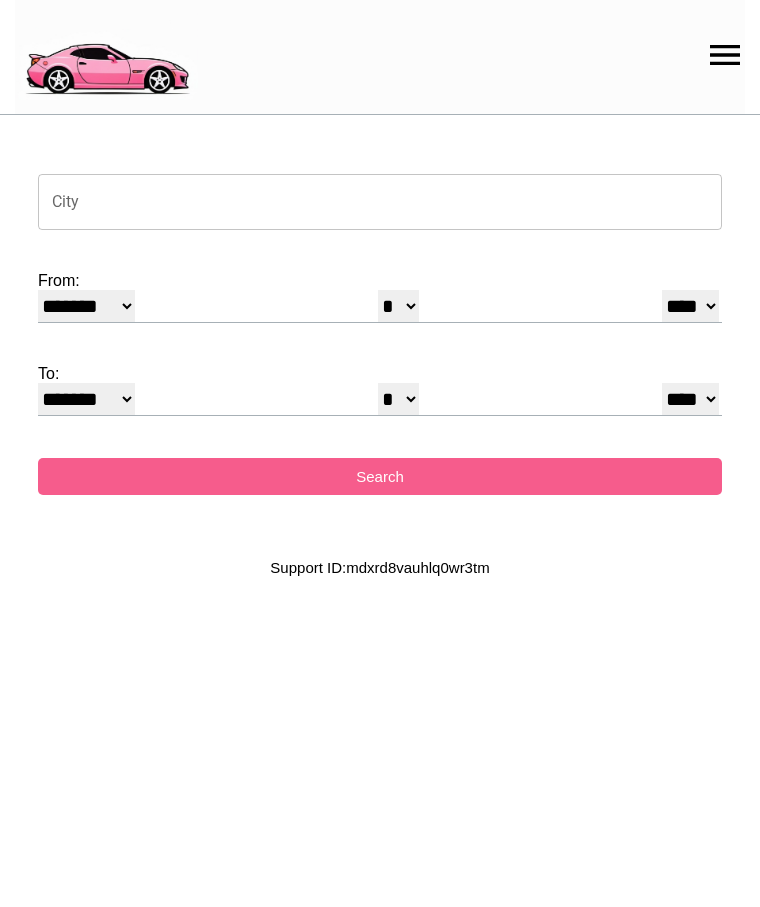 scroll, scrollTop: 0, scrollLeft: 0, axis: both 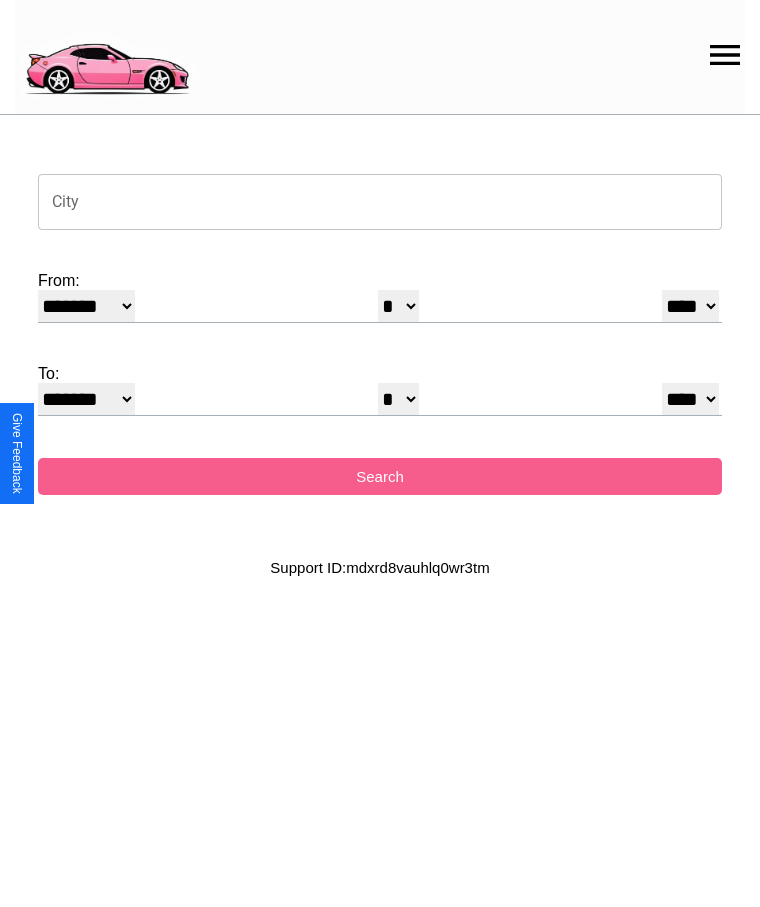 click 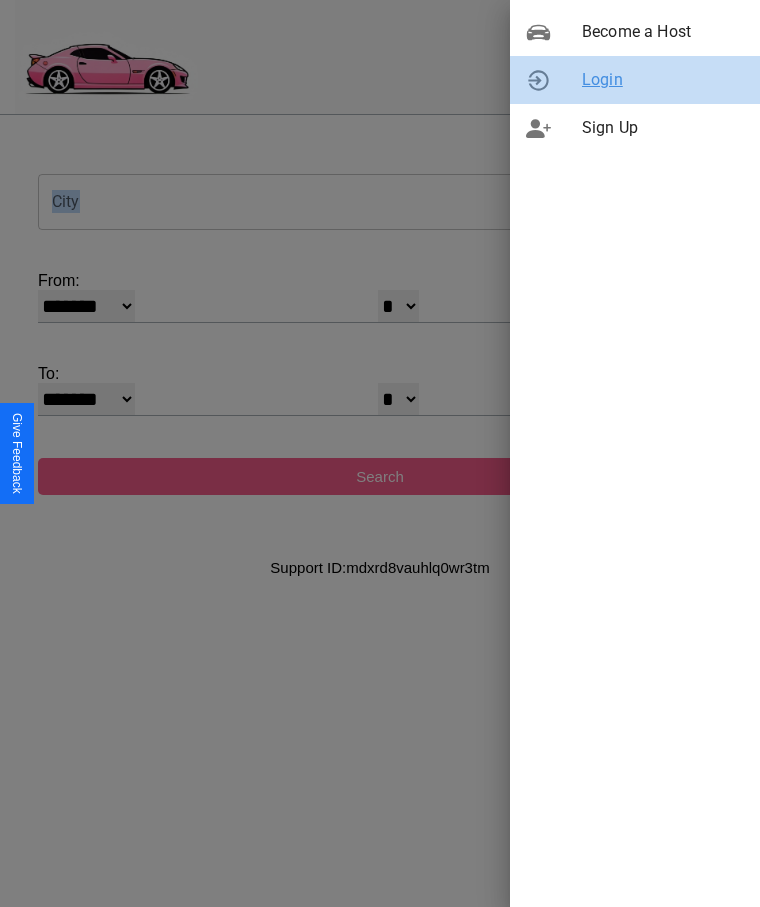 click on "Login" at bounding box center [663, 80] 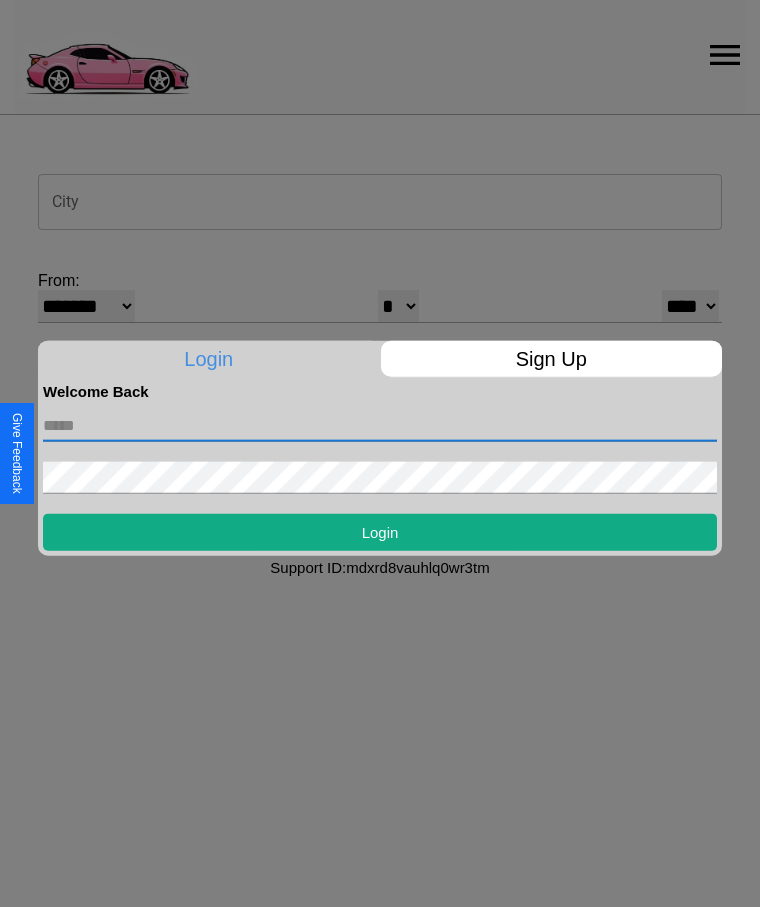 click at bounding box center [380, 425] 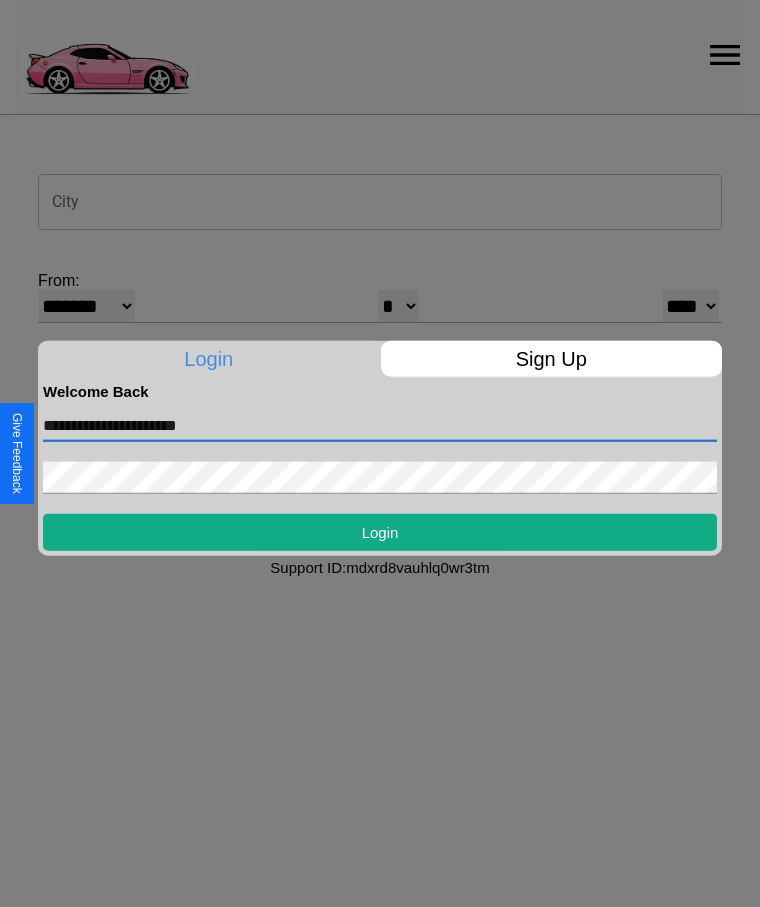 type on "**********" 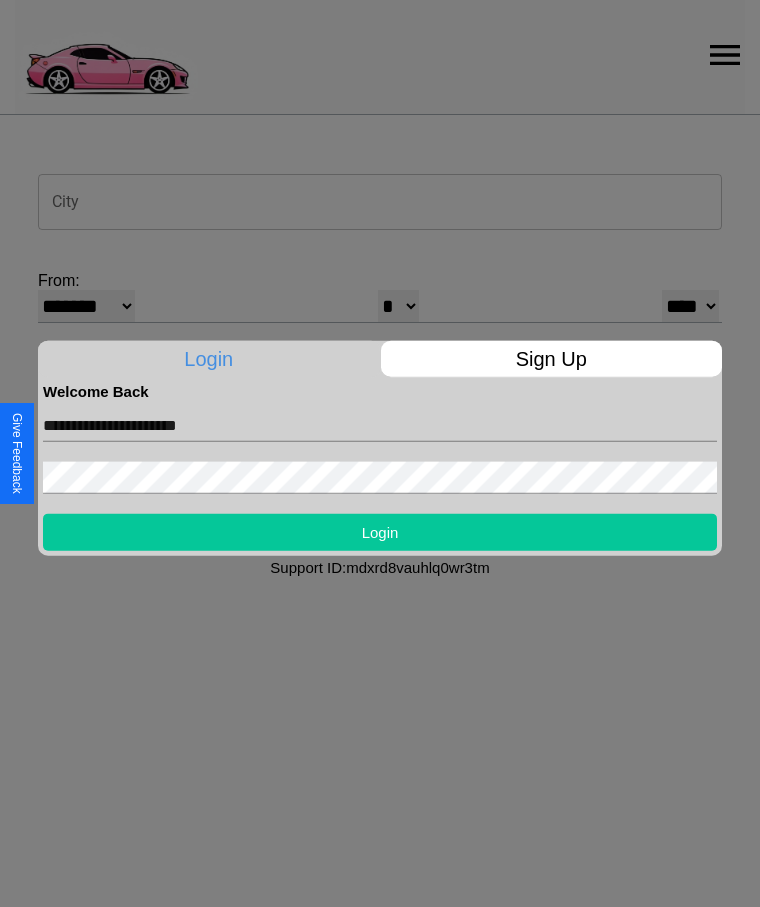 click on "Login" at bounding box center (380, 531) 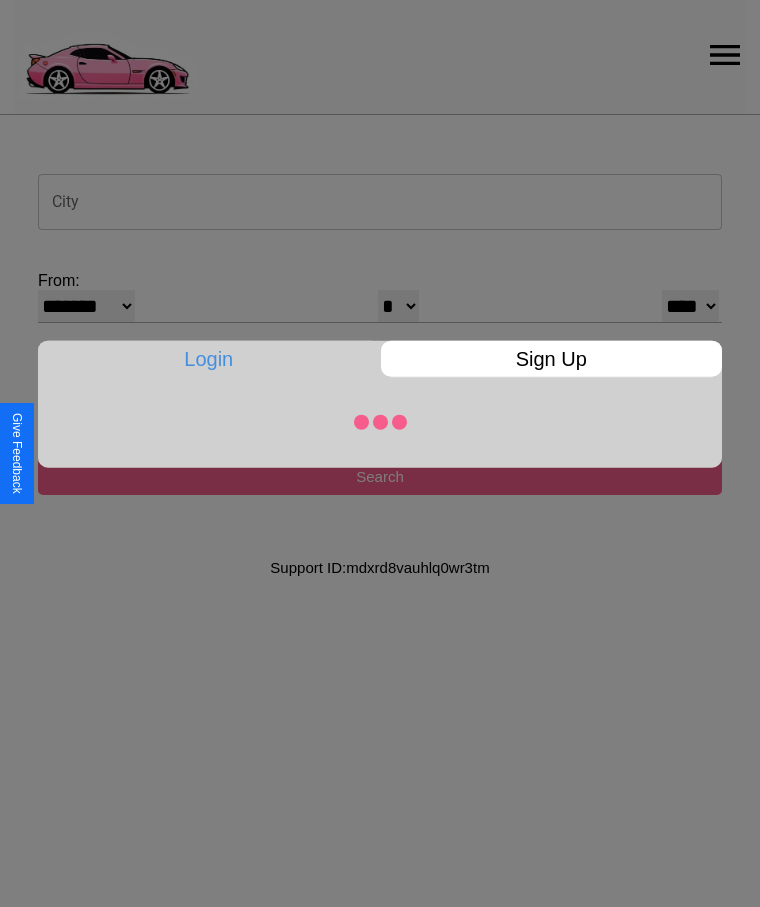 select on "*" 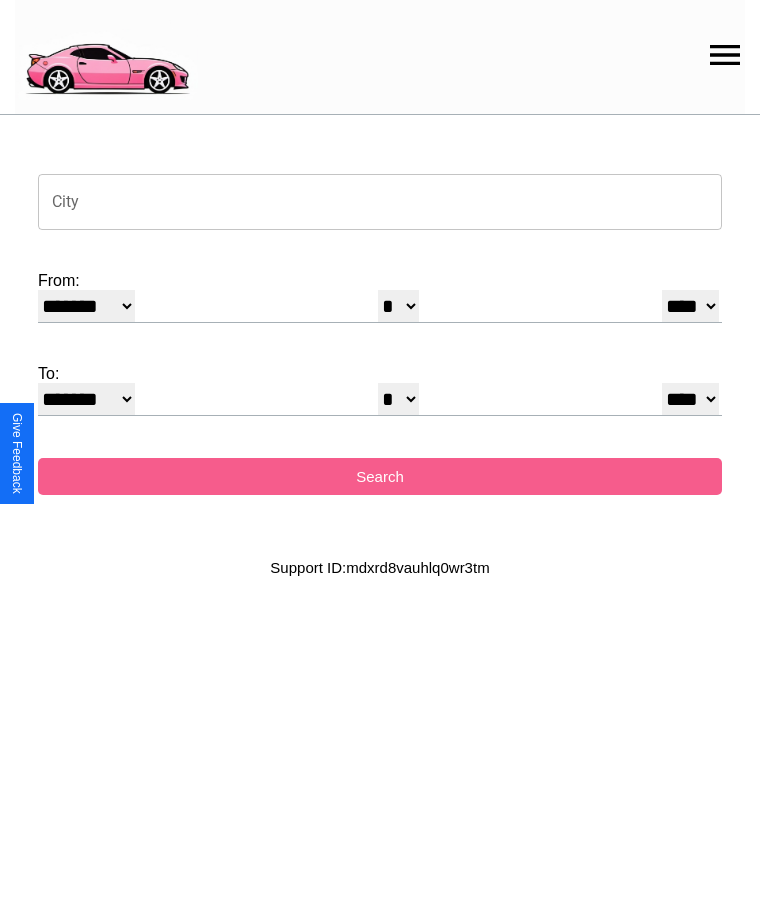 click on "City" at bounding box center (380, 202) 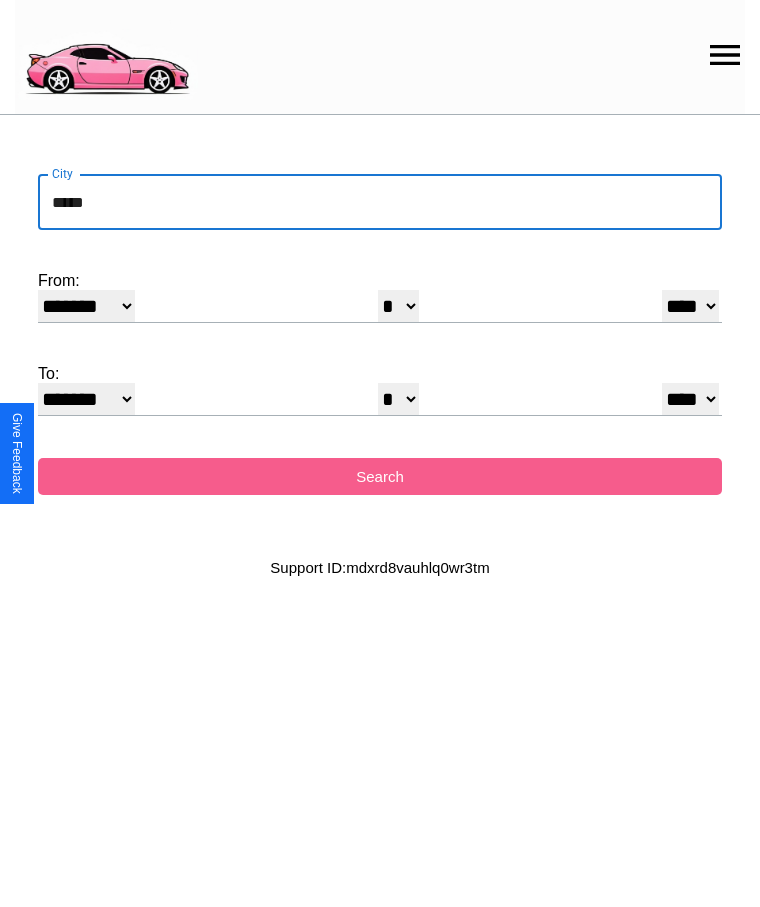type on "*****" 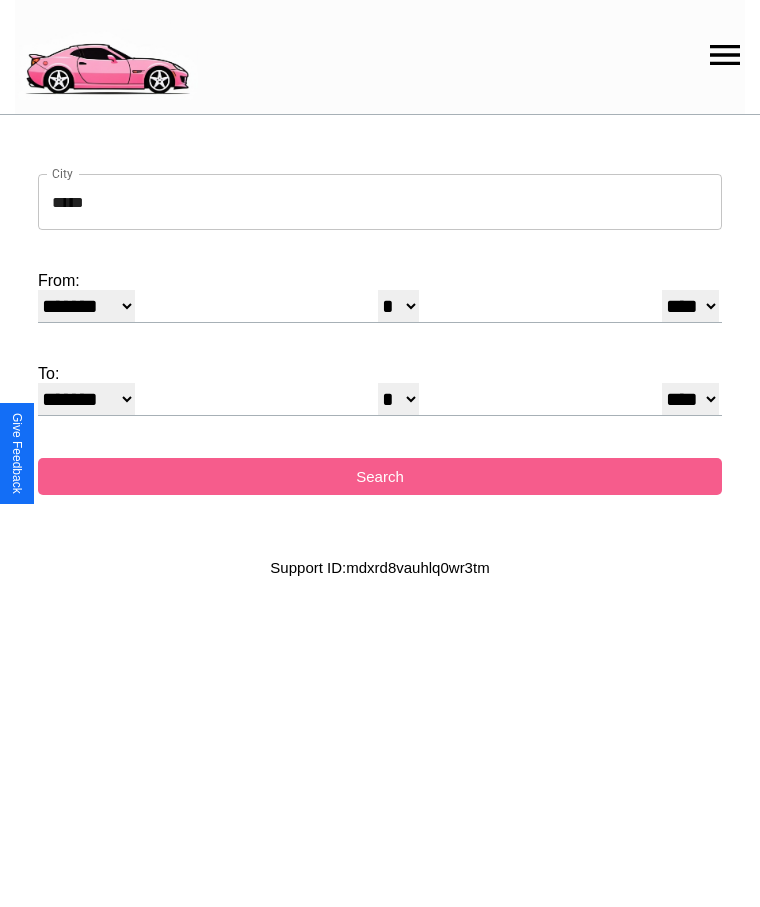click on "******* ******** ***** ***** *** **** **** ****** ********* ******* ******** ********" at bounding box center [86, 306] 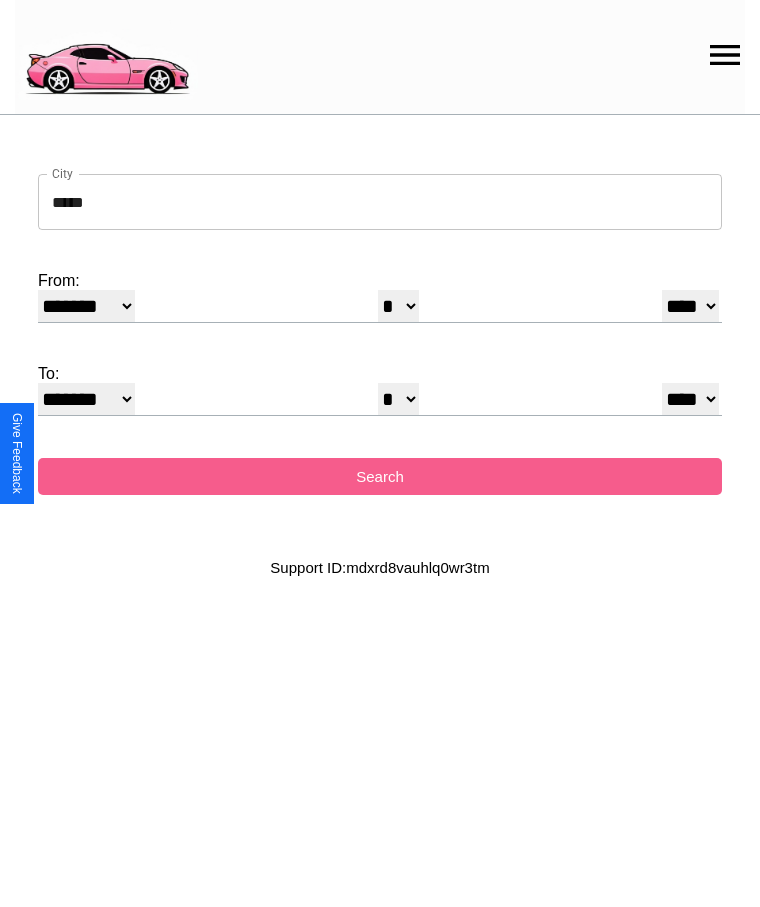 select on "**" 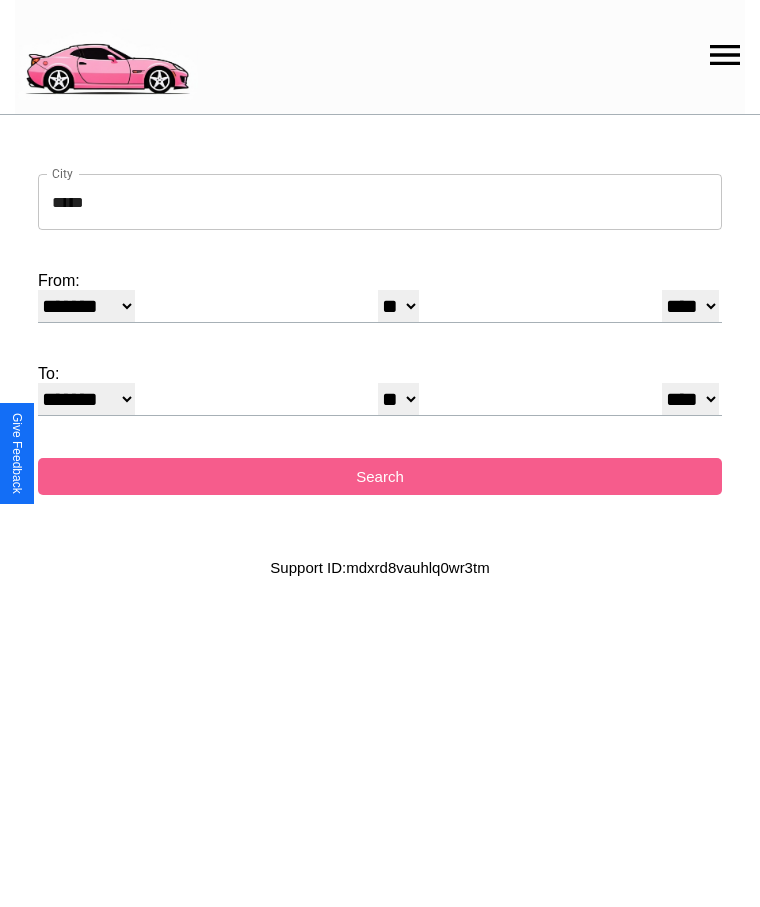 click on "* * * * * * * * * ** ** ** ** ** ** ** ** ** ** ** ** ** ** ** ** ** ** ** ** ** **" at bounding box center (398, 399) 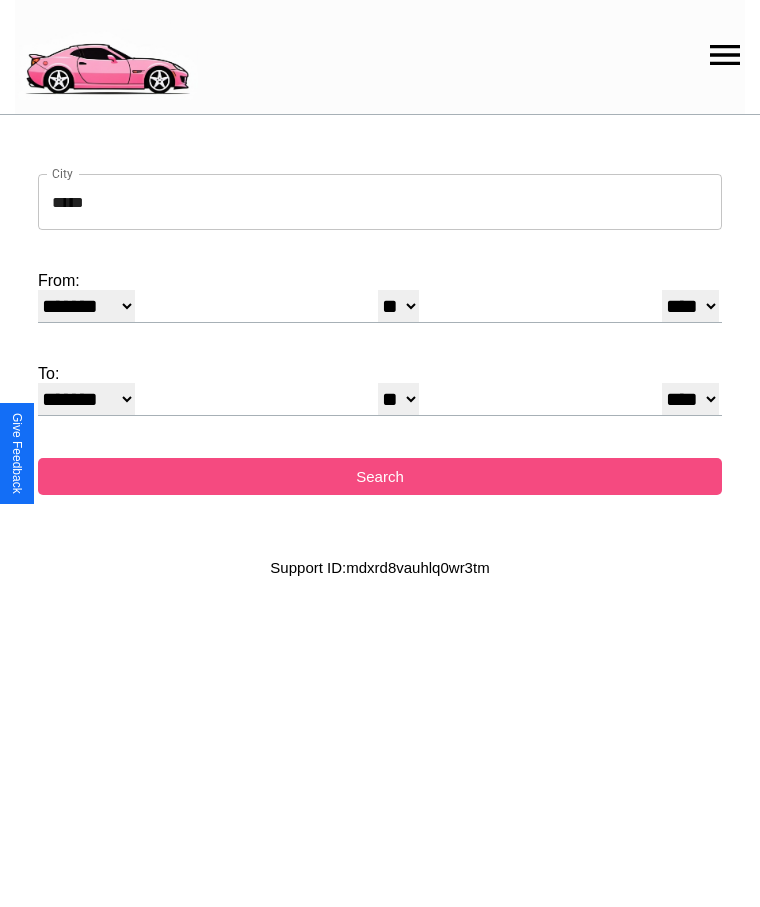 click on "Search" at bounding box center (380, 476) 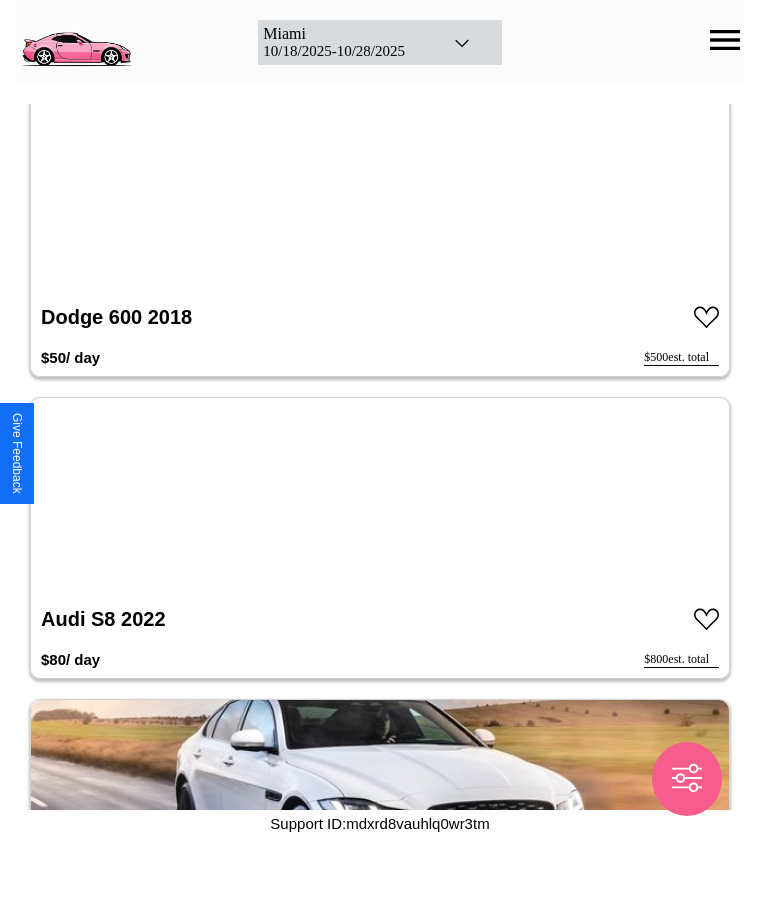 scroll, scrollTop: 10086, scrollLeft: 0, axis: vertical 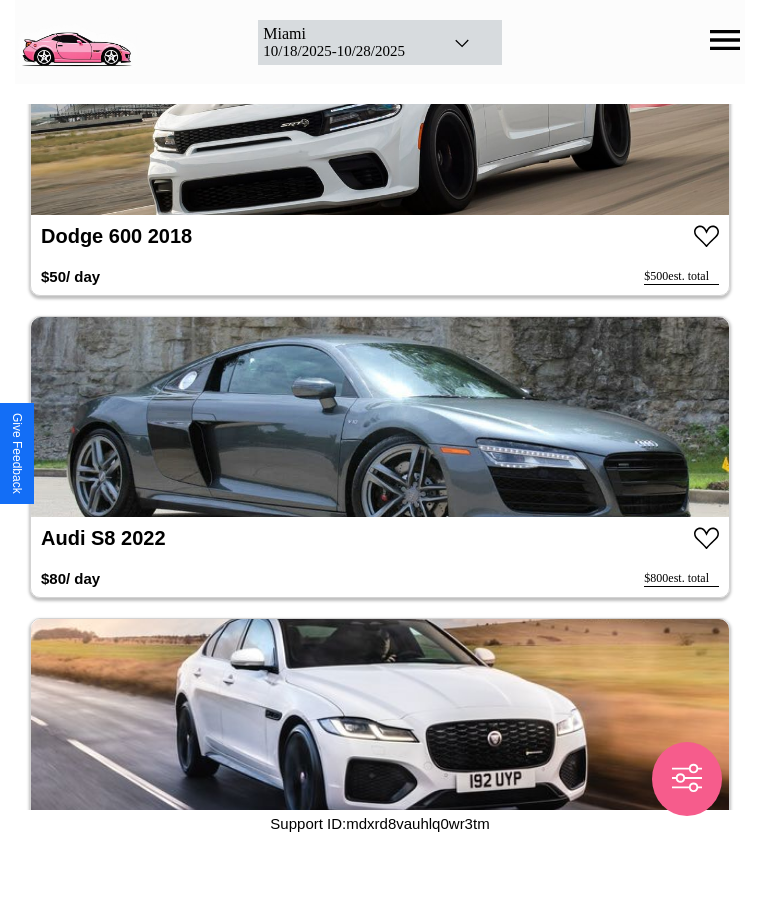 click at bounding box center (380, 417) 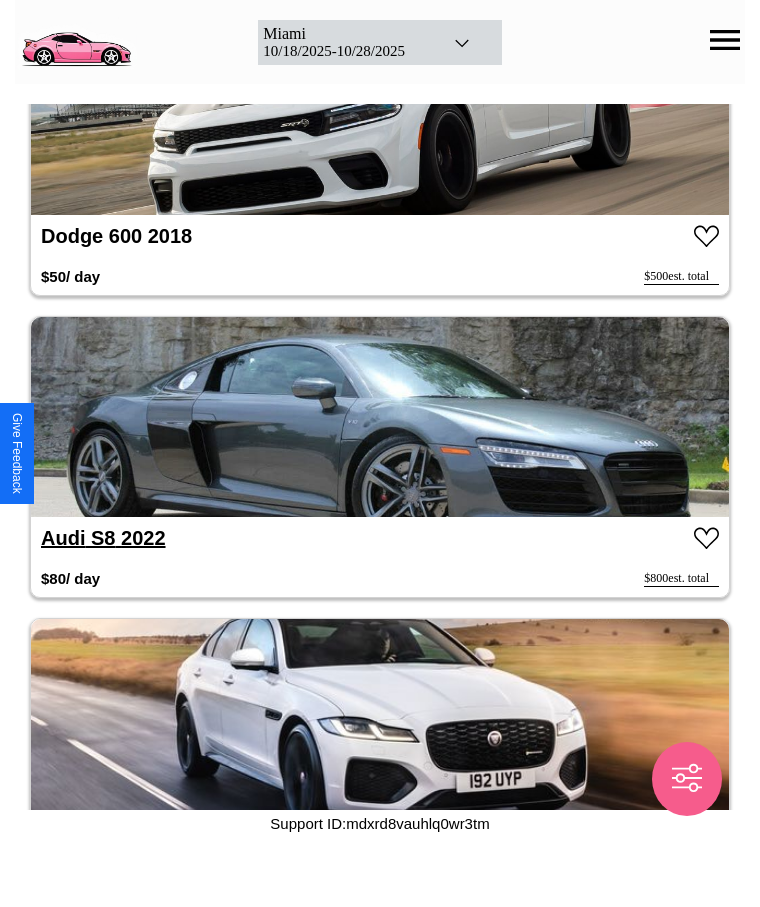 click on "Audi   S8   2022" at bounding box center [103, 538] 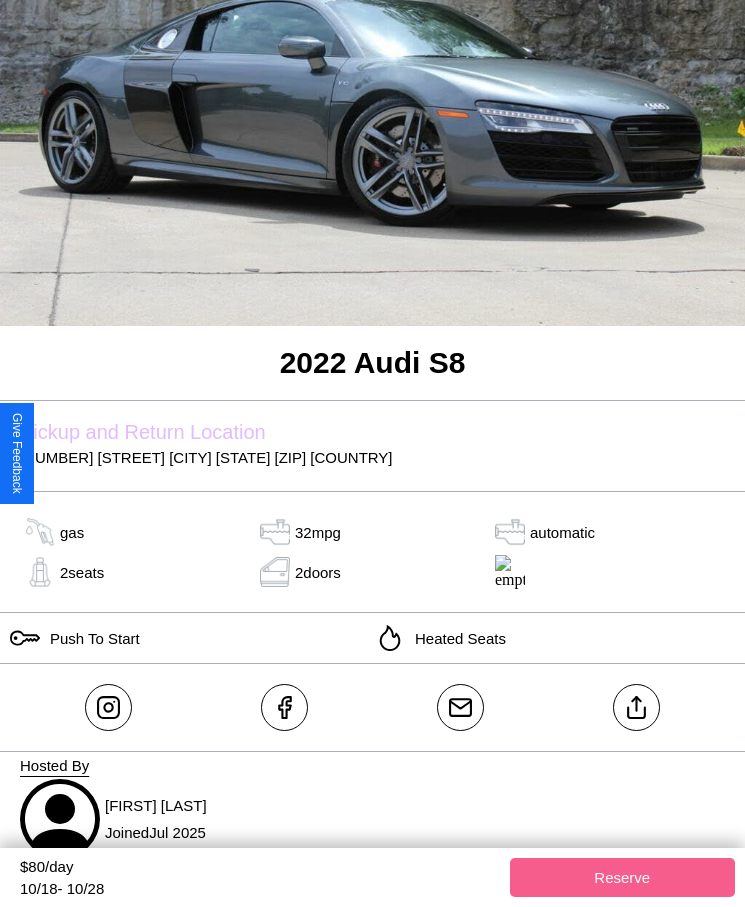 scroll, scrollTop: 283, scrollLeft: 0, axis: vertical 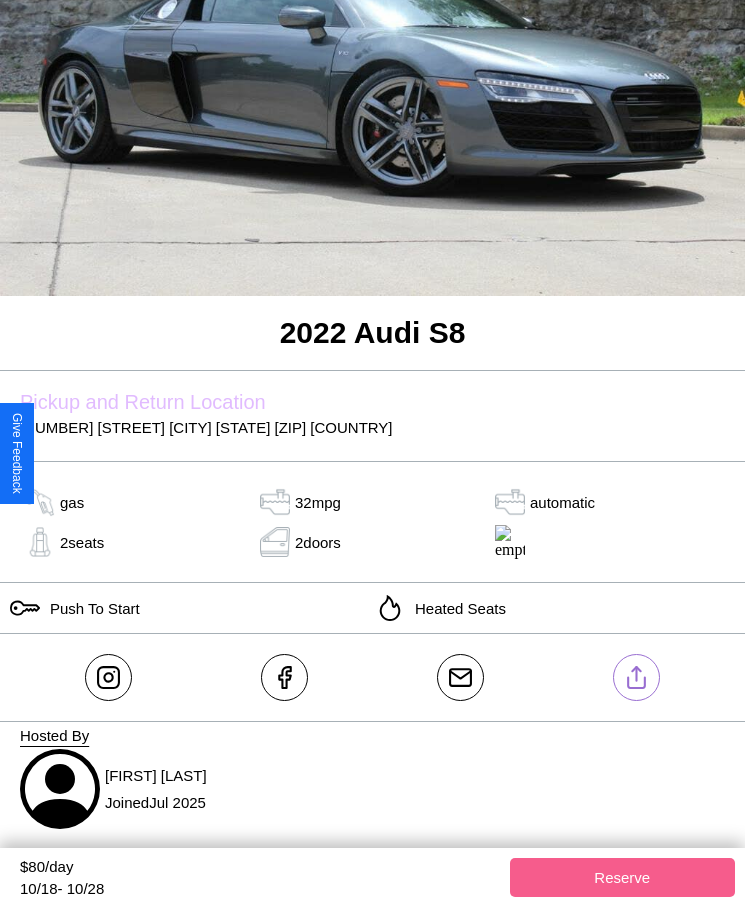 click 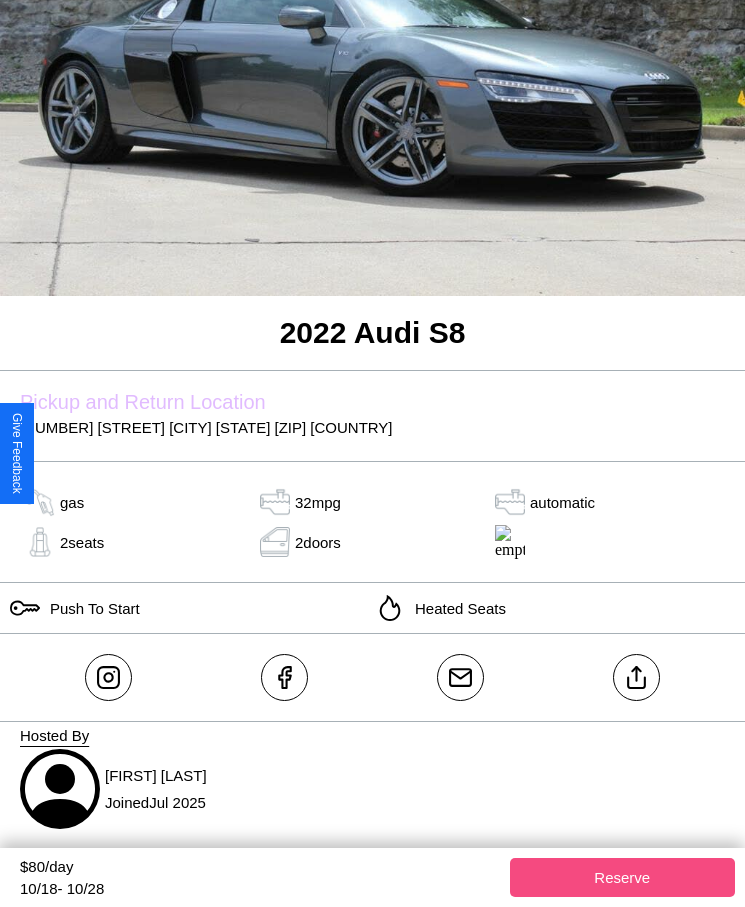 click on "Reserve" at bounding box center (623, 877) 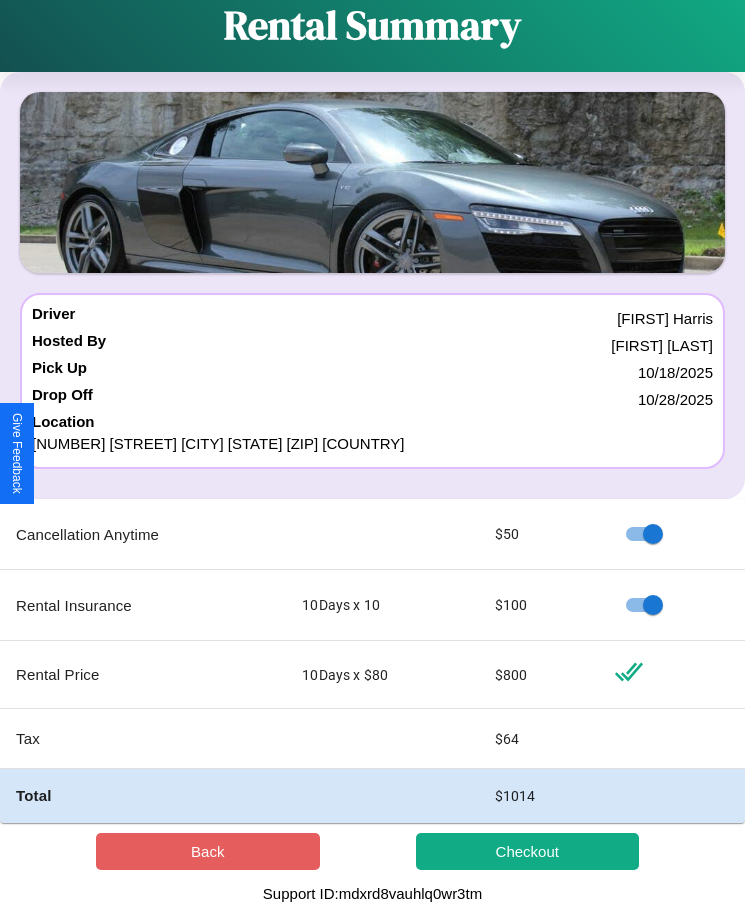 scroll, scrollTop: 0, scrollLeft: 0, axis: both 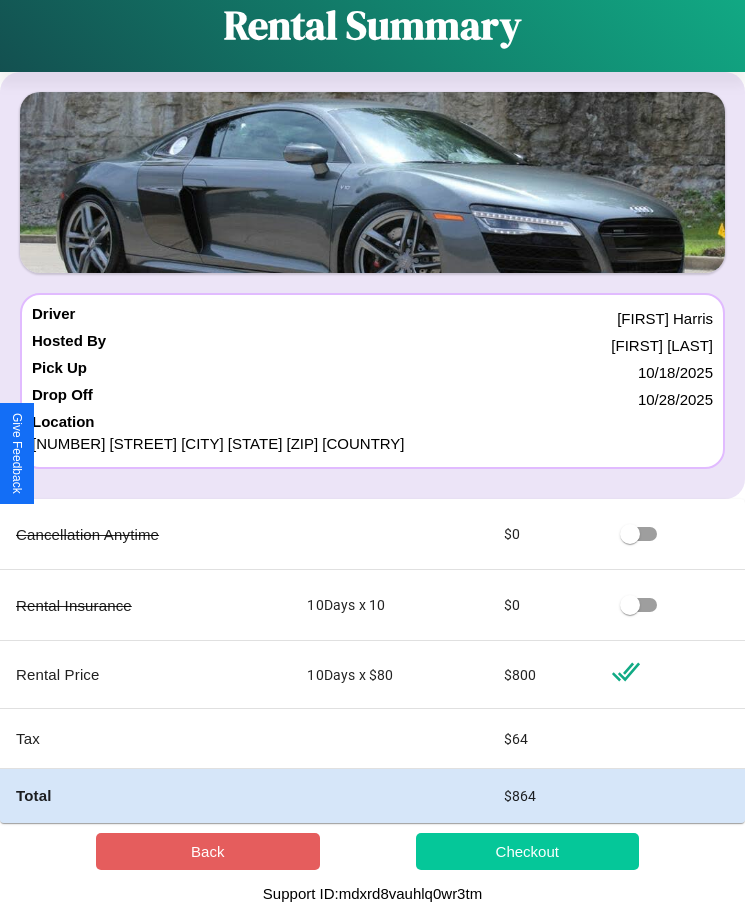 click on "Checkout" at bounding box center (528, 851) 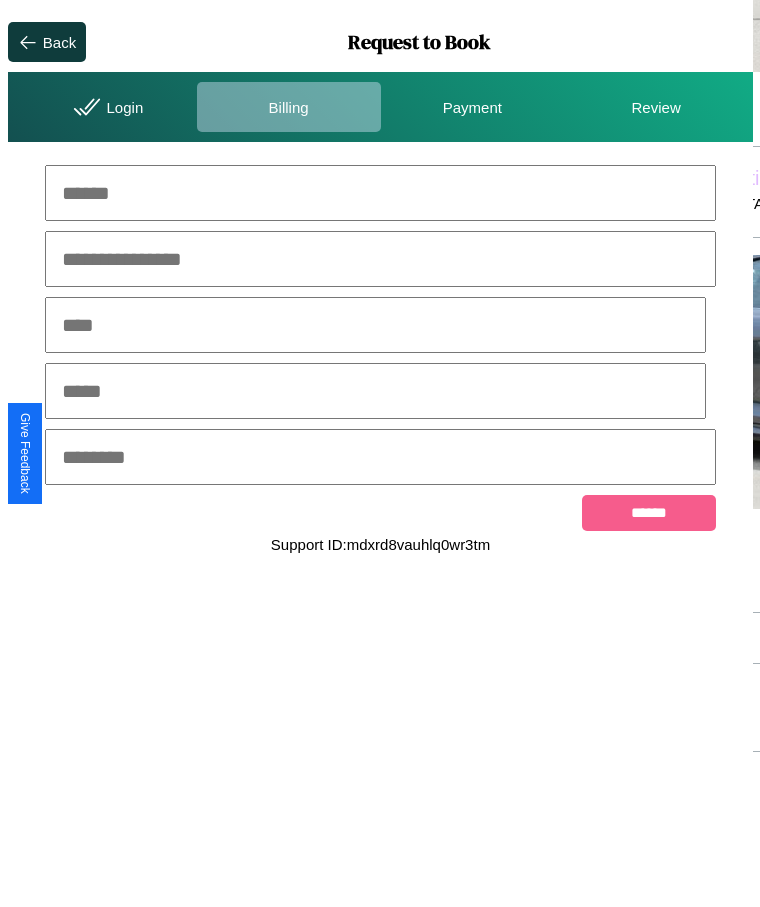 scroll, scrollTop: 0, scrollLeft: 0, axis: both 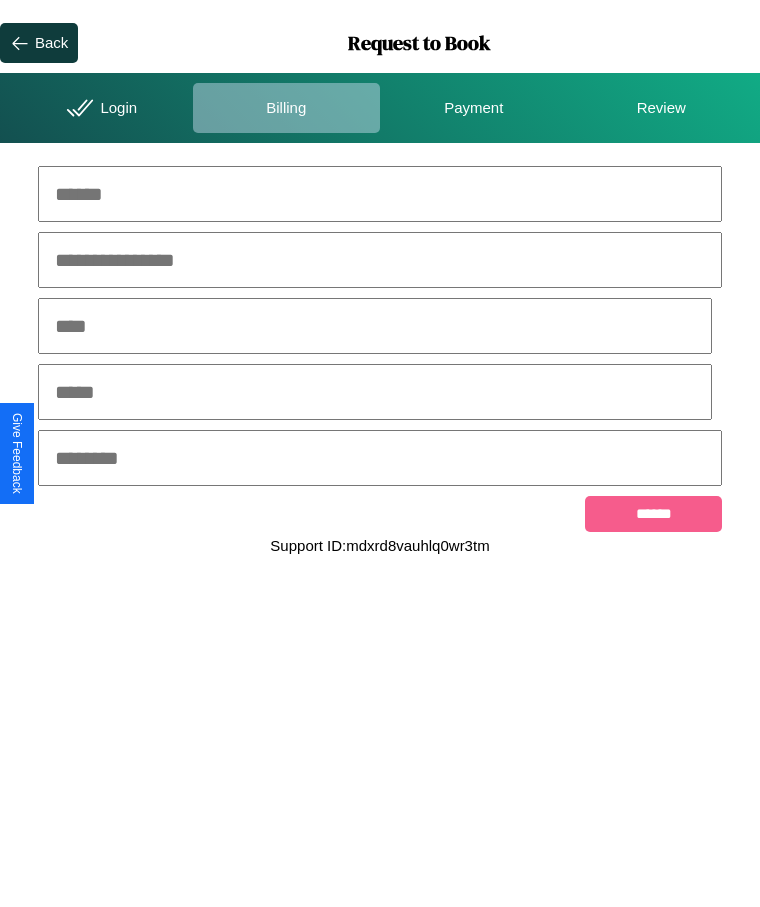 click at bounding box center [380, 194] 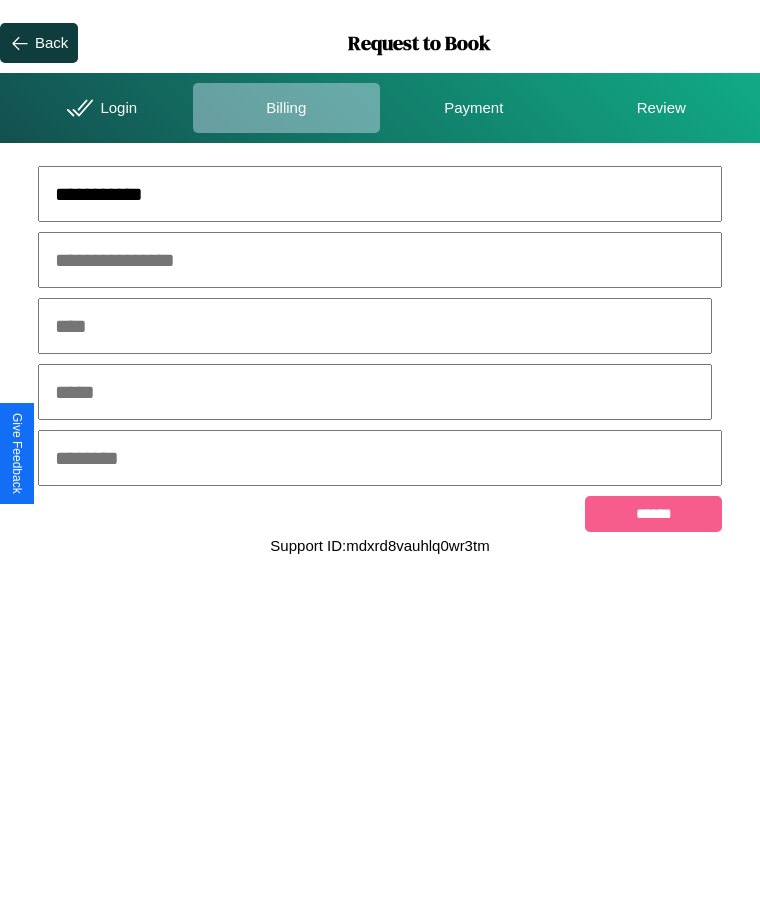 type on "**********" 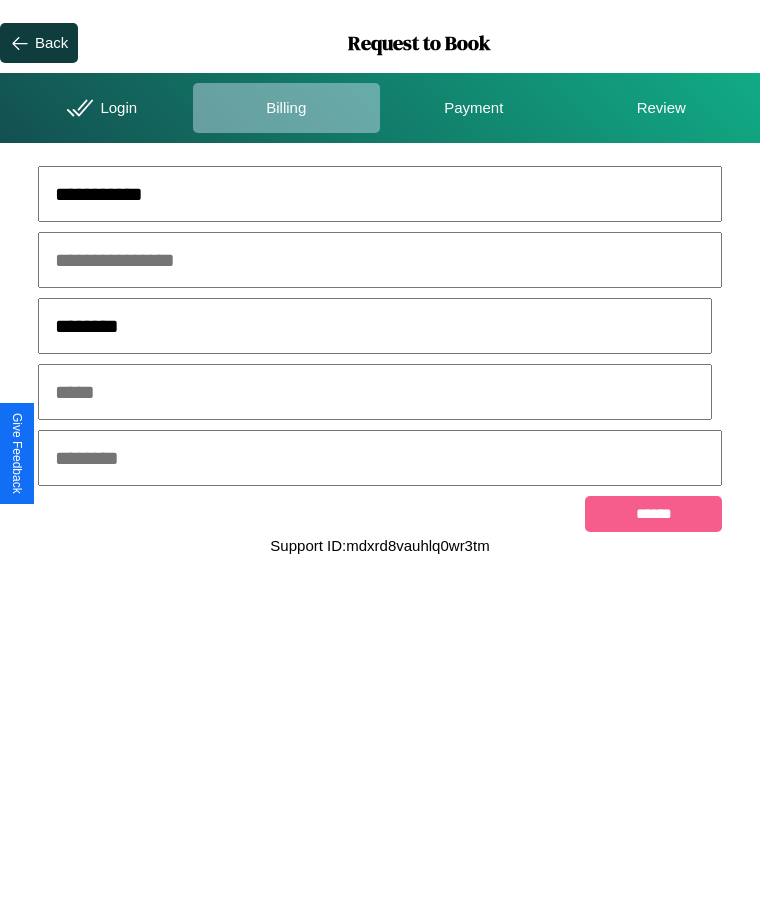 type on "********" 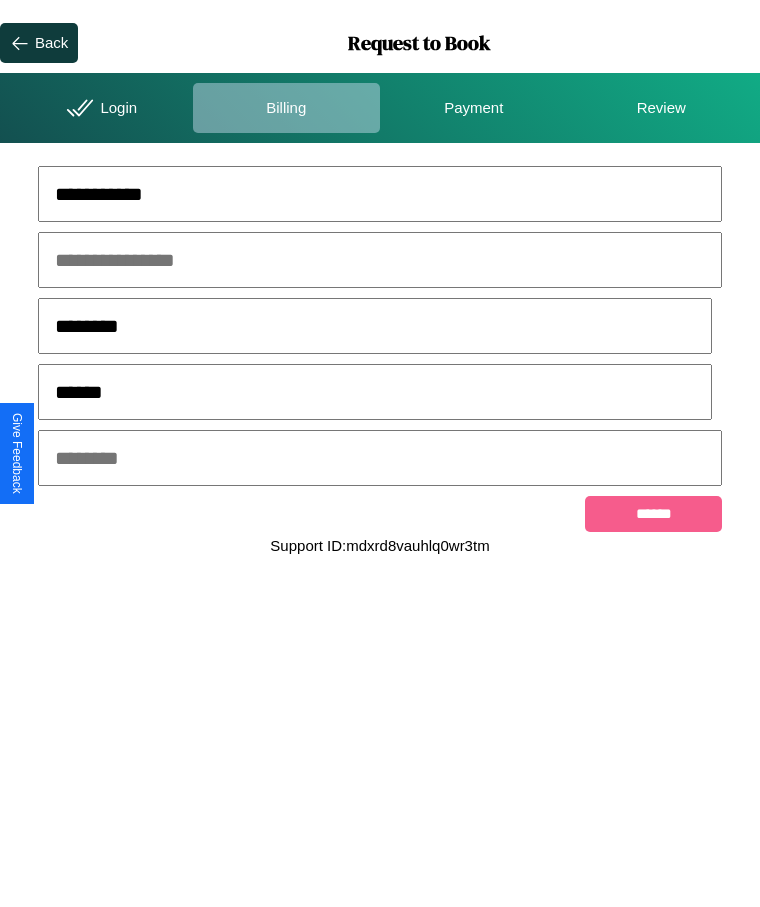 type on "******" 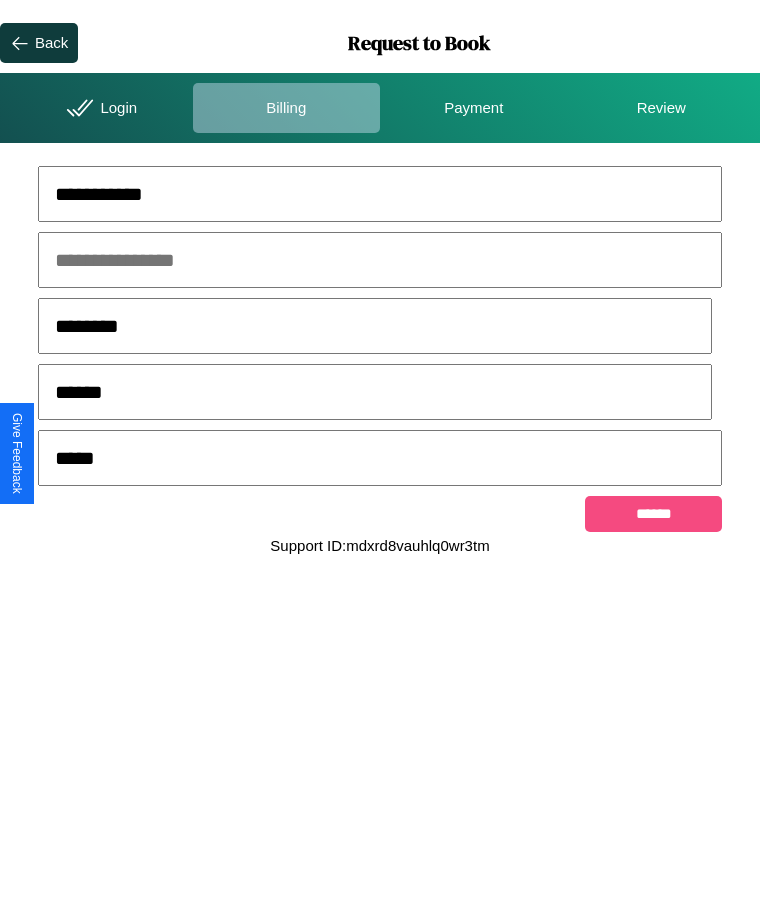 type on "*****" 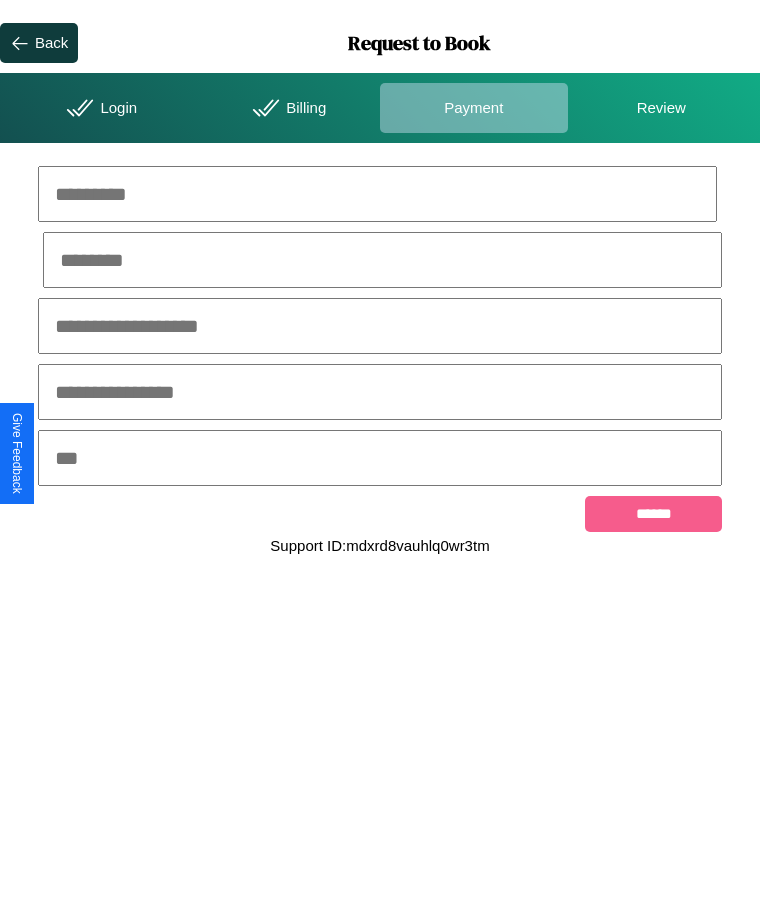 click at bounding box center (377, 194) 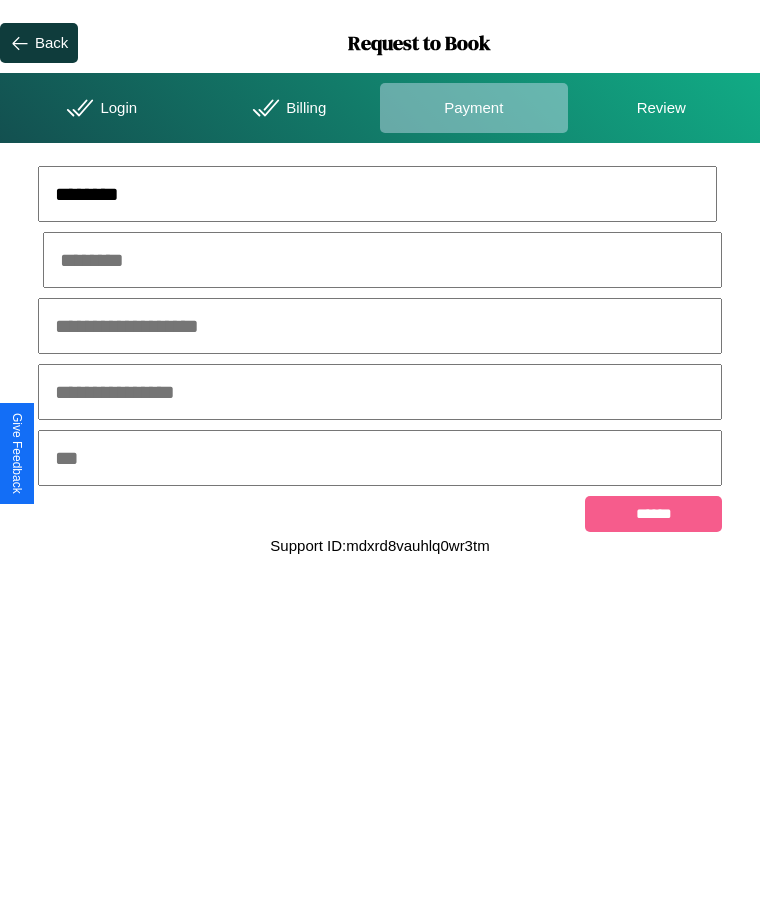 type on "********" 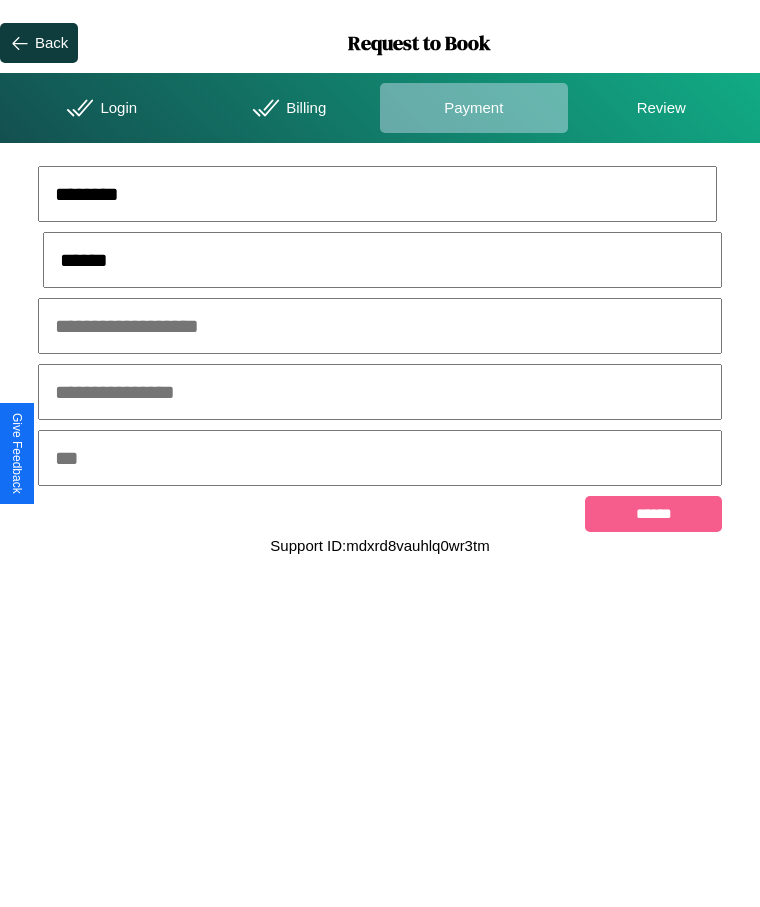 type on "******" 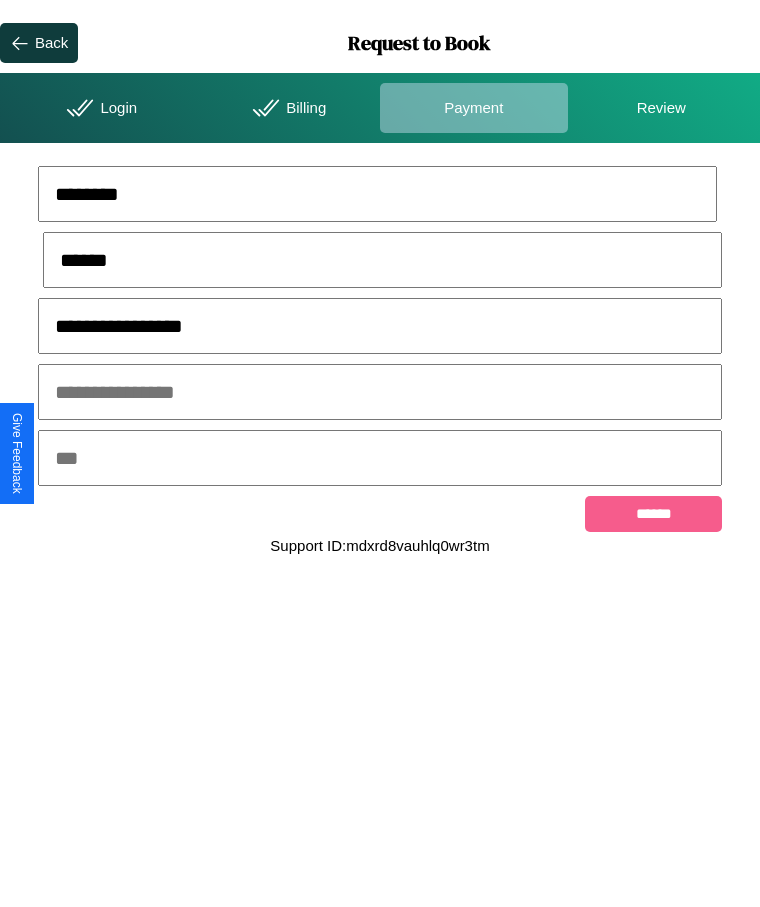 type on "**********" 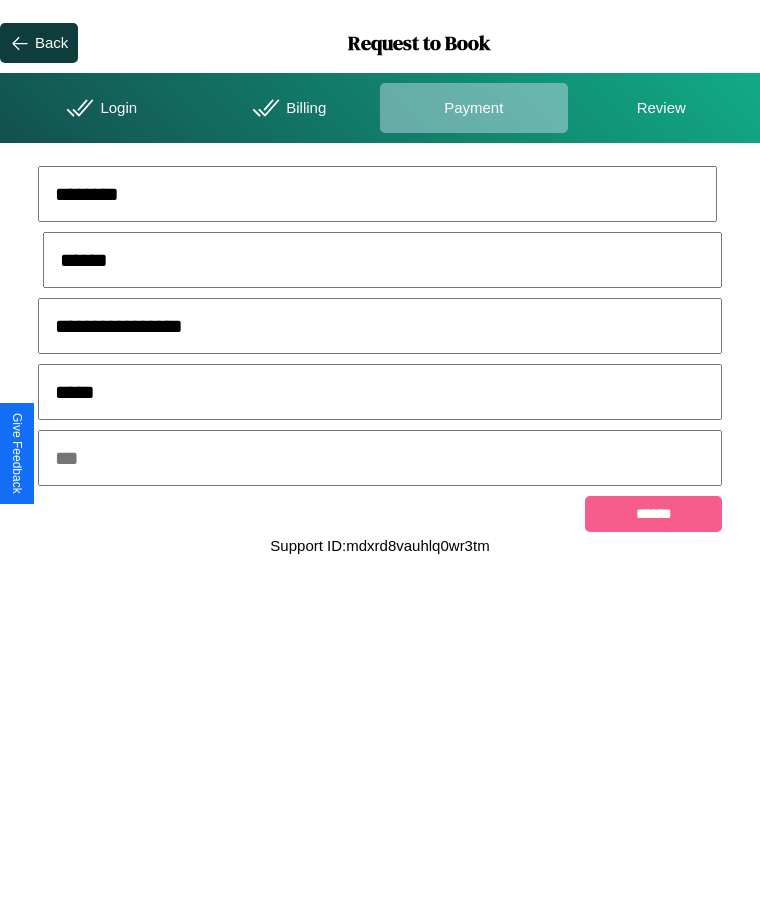 type on "*****" 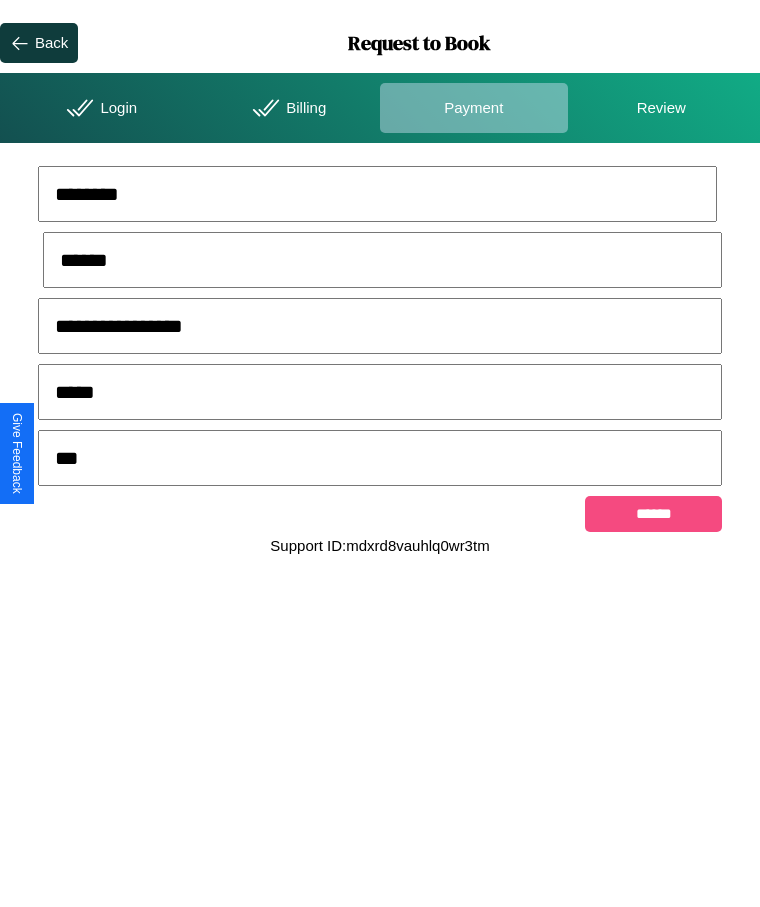 type on "***" 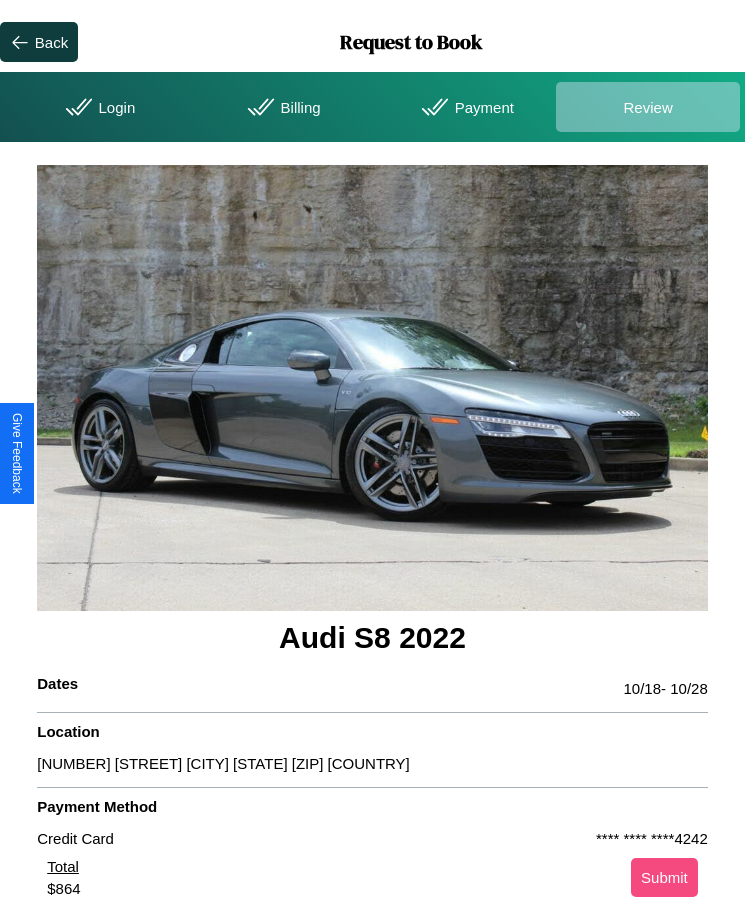 click on "Submit" at bounding box center [664, 877] 